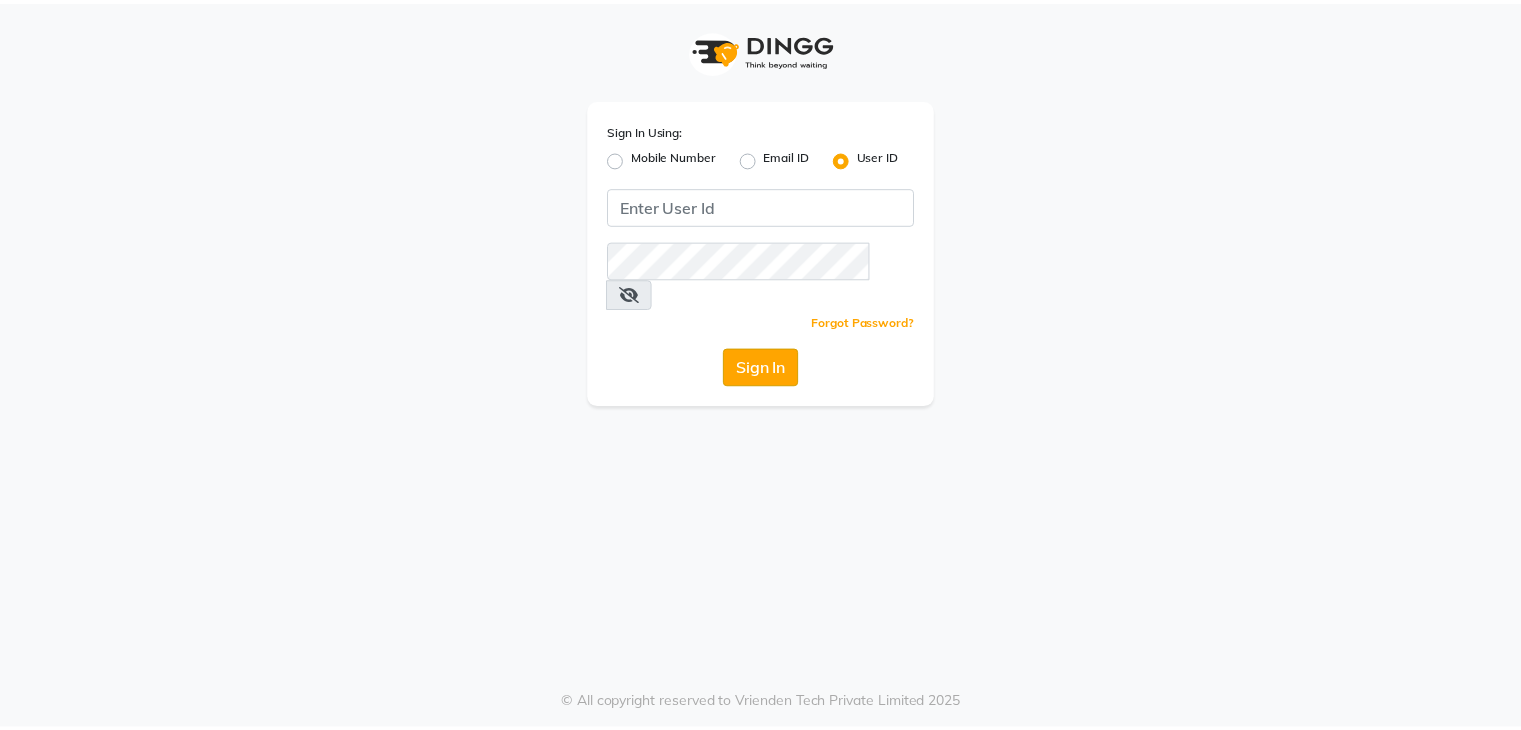 scroll, scrollTop: 0, scrollLeft: 0, axis: both 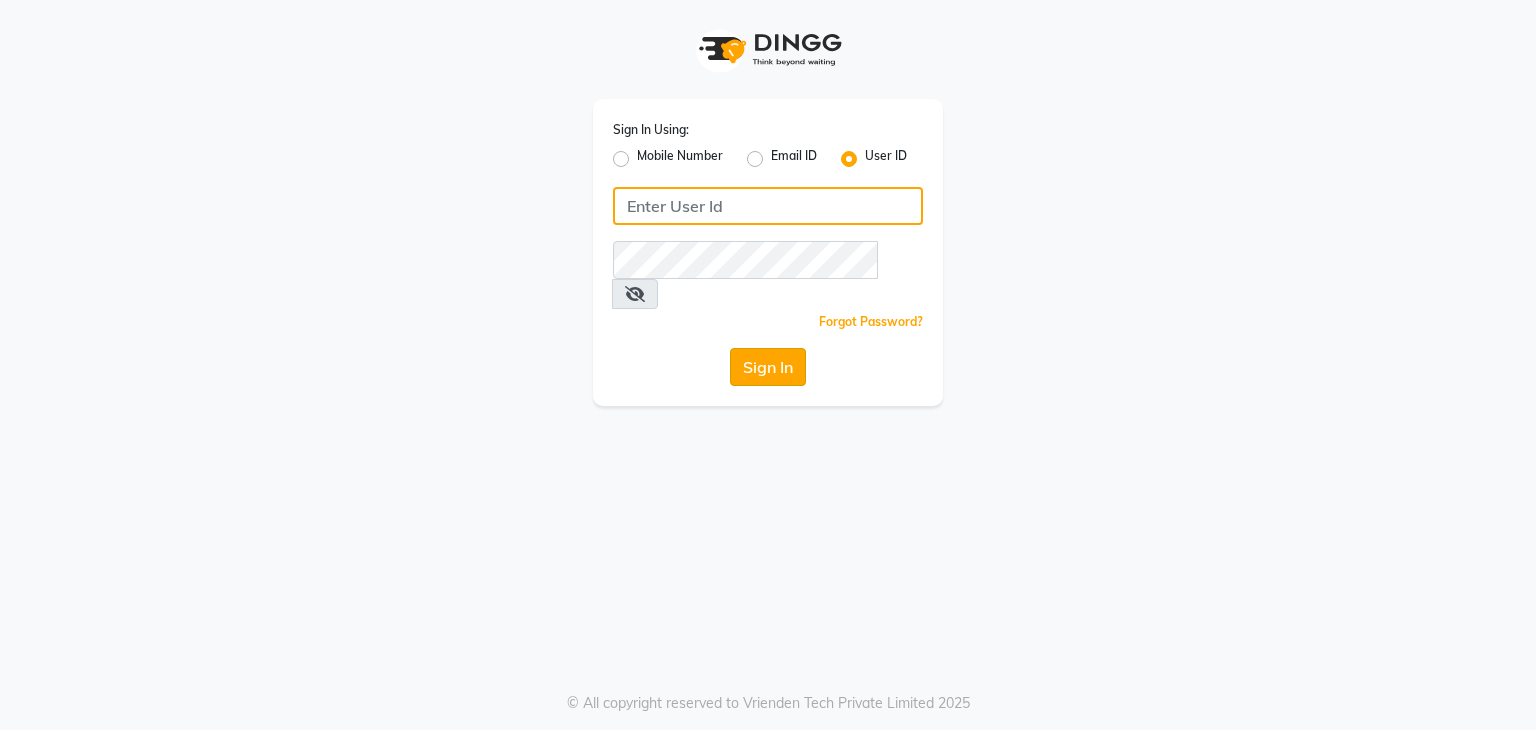type on "vanishz" 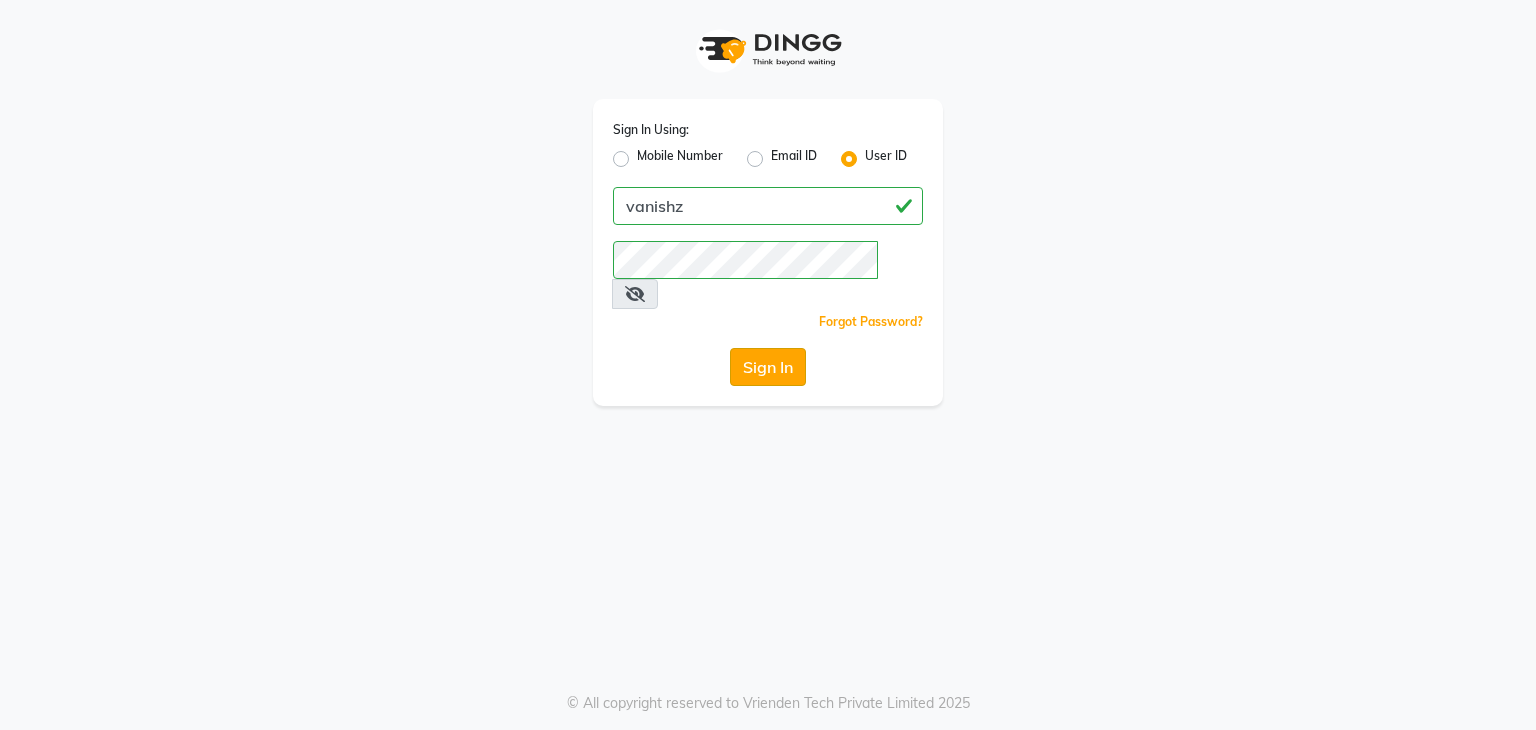 click on "Sign In" 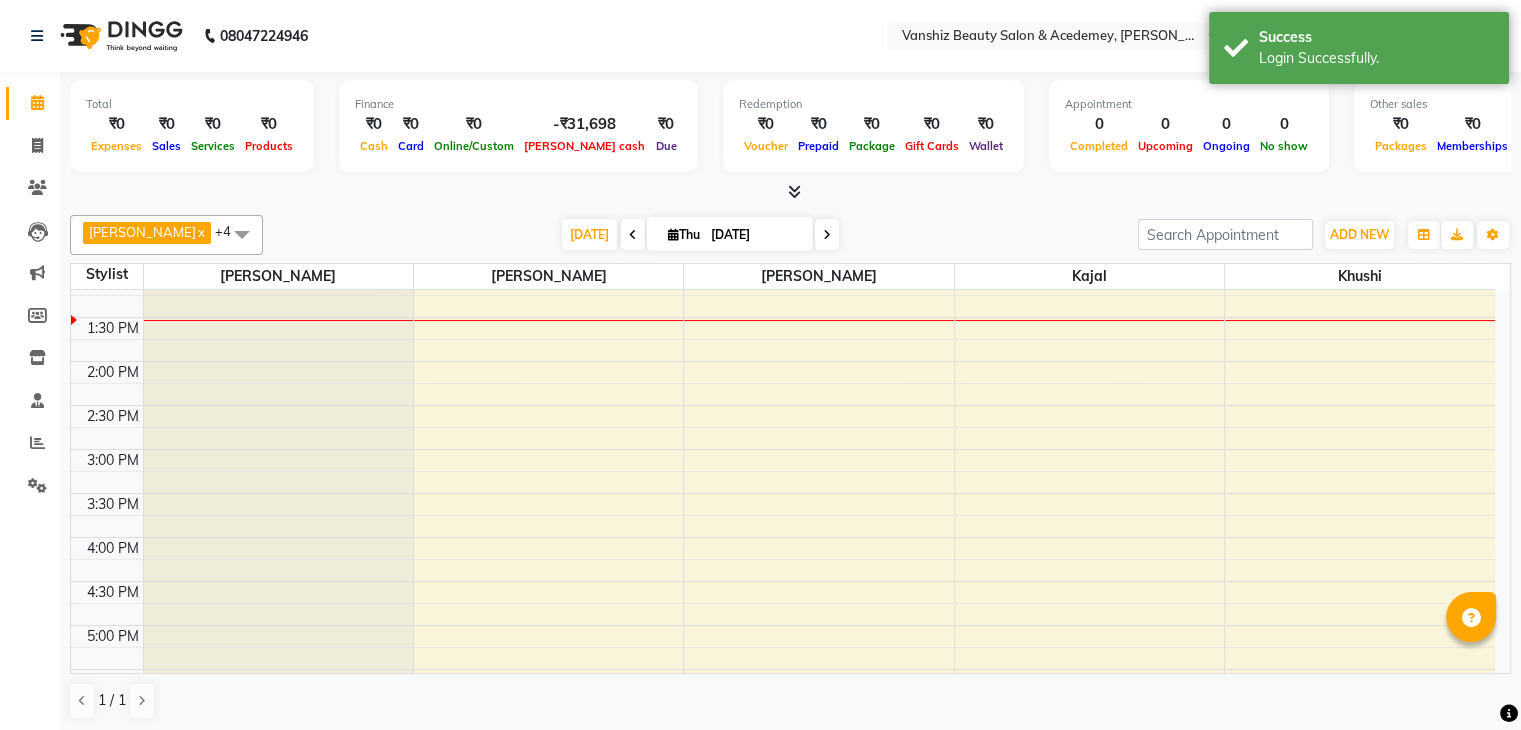 scroll, scrollTop: 459, scrollLeft: 0, axis: vertical 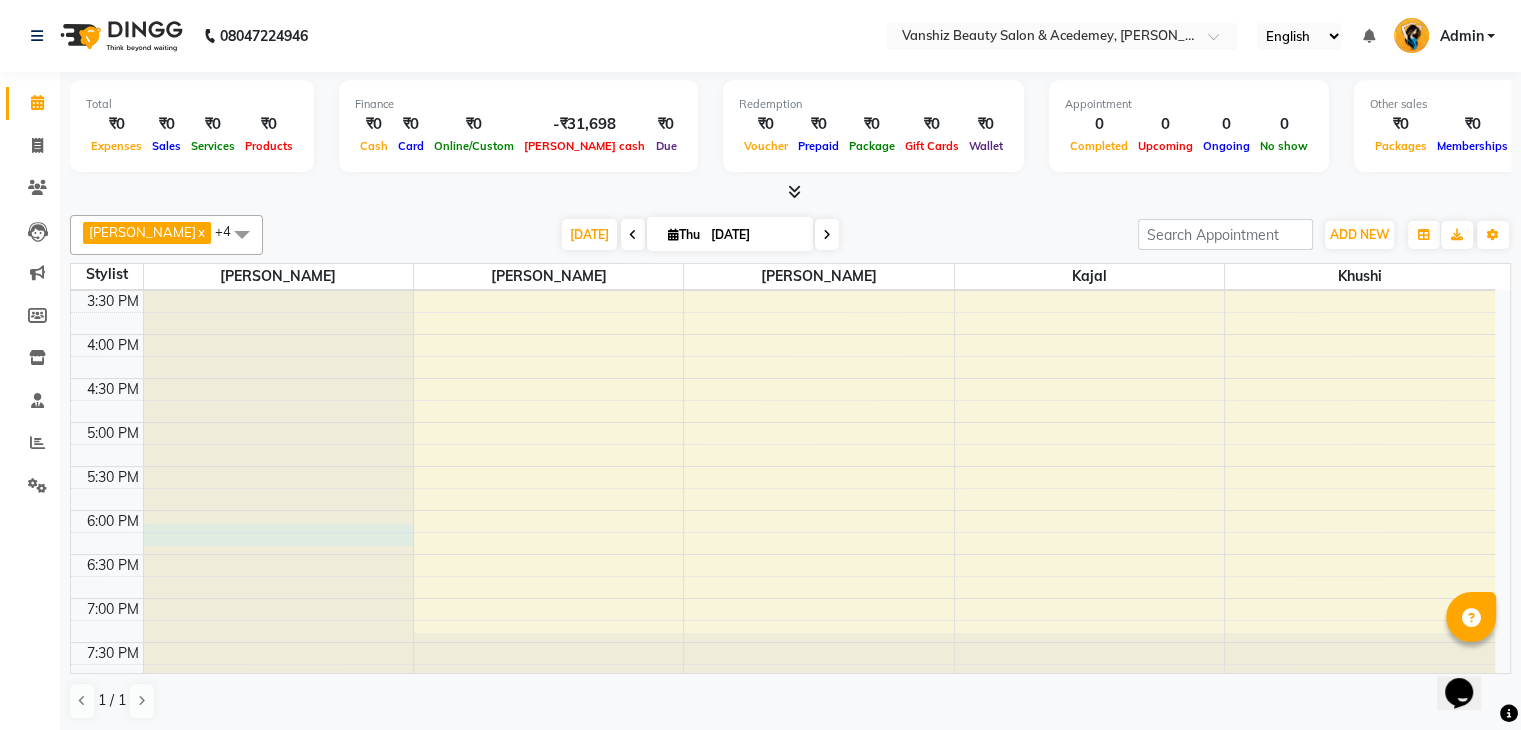 click at bounding box center [278, -369] 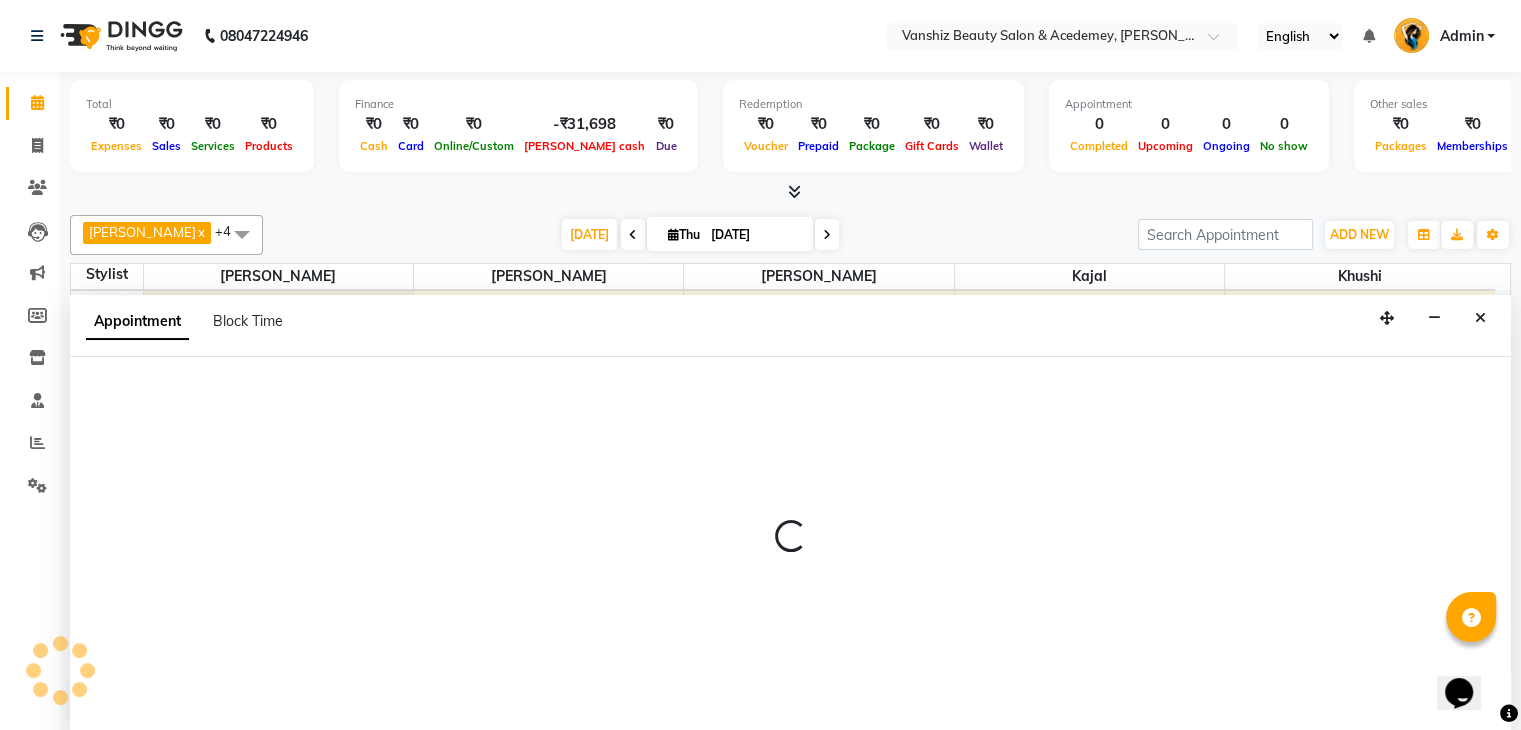 scroll, scrollTop: 1, scrollLeft: 0, axis: vertical 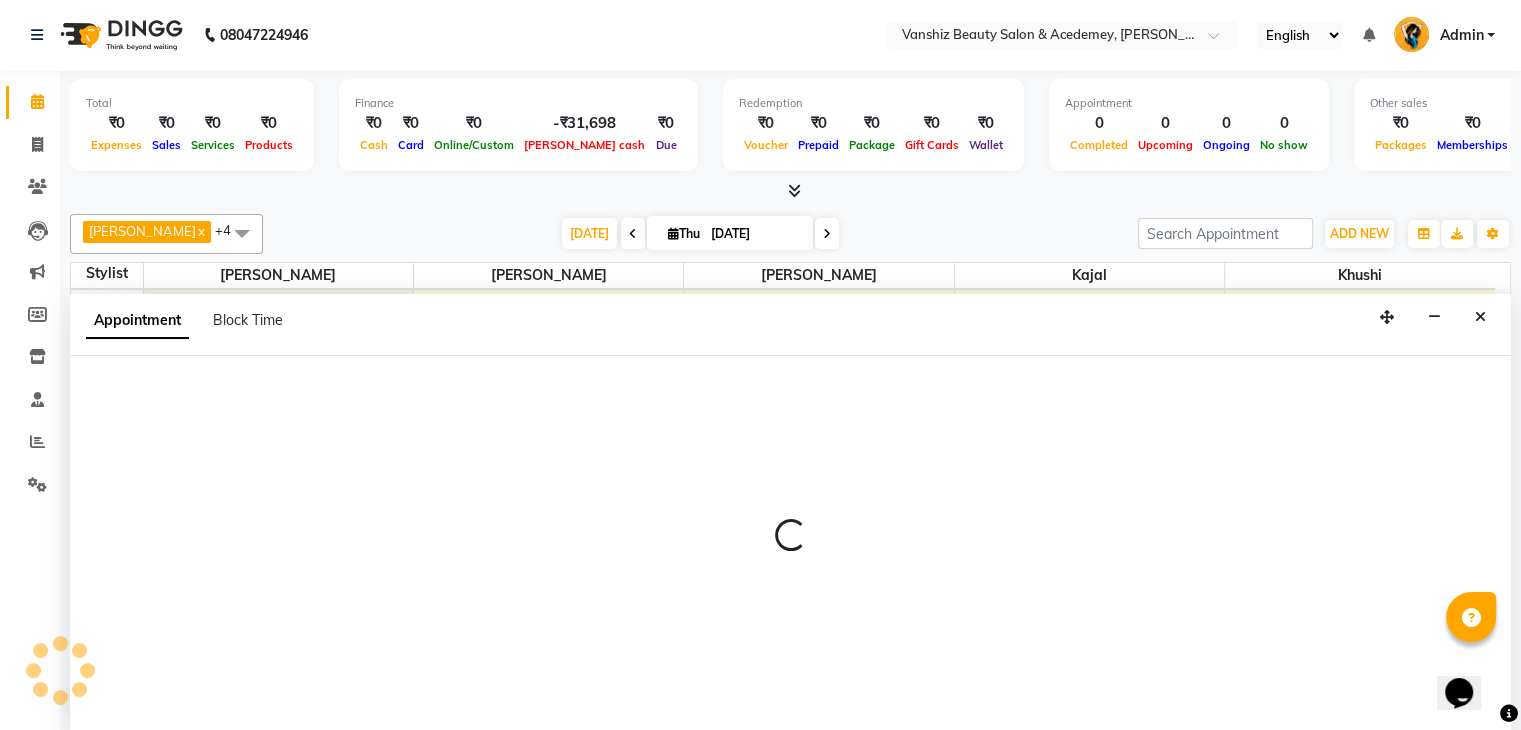 select on "38128" 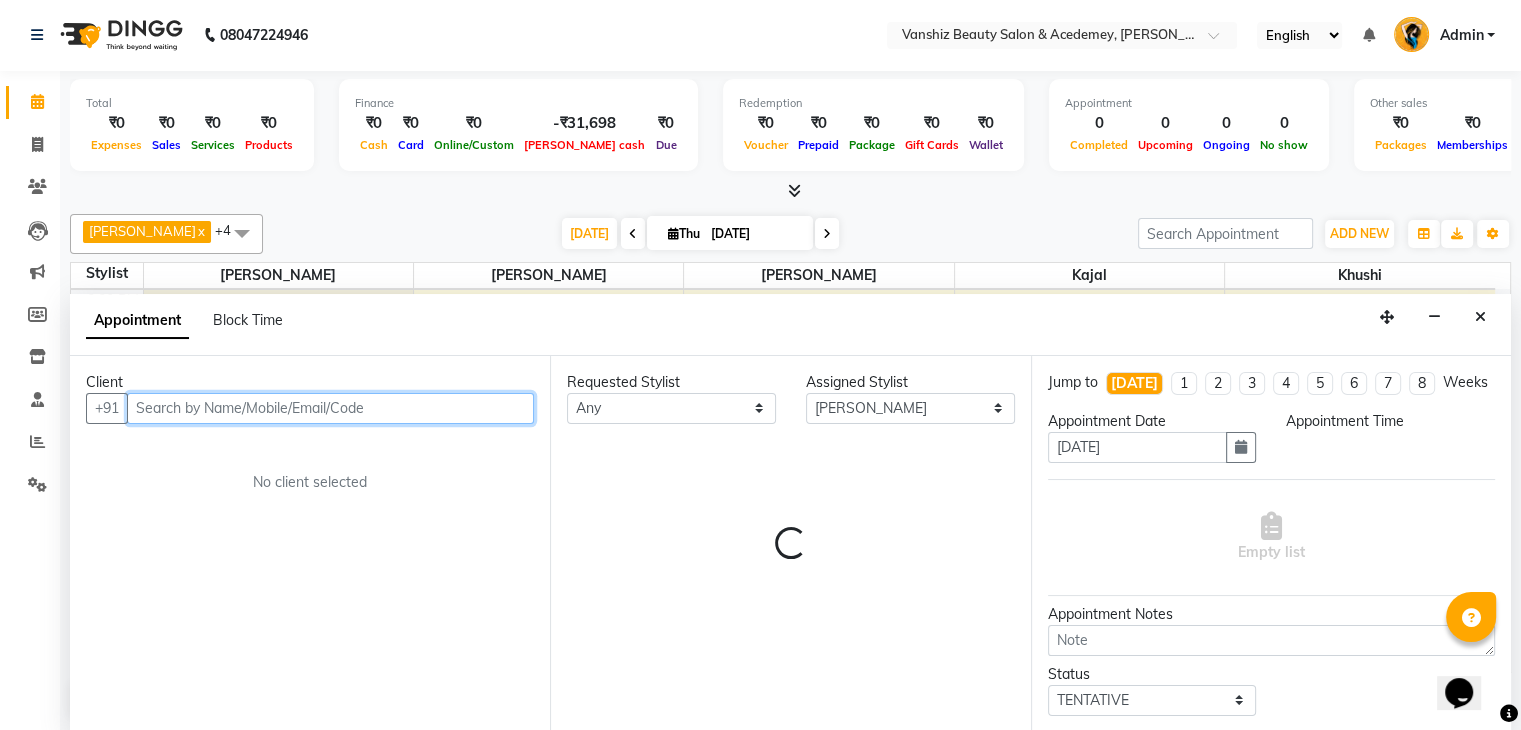 select on "1095" 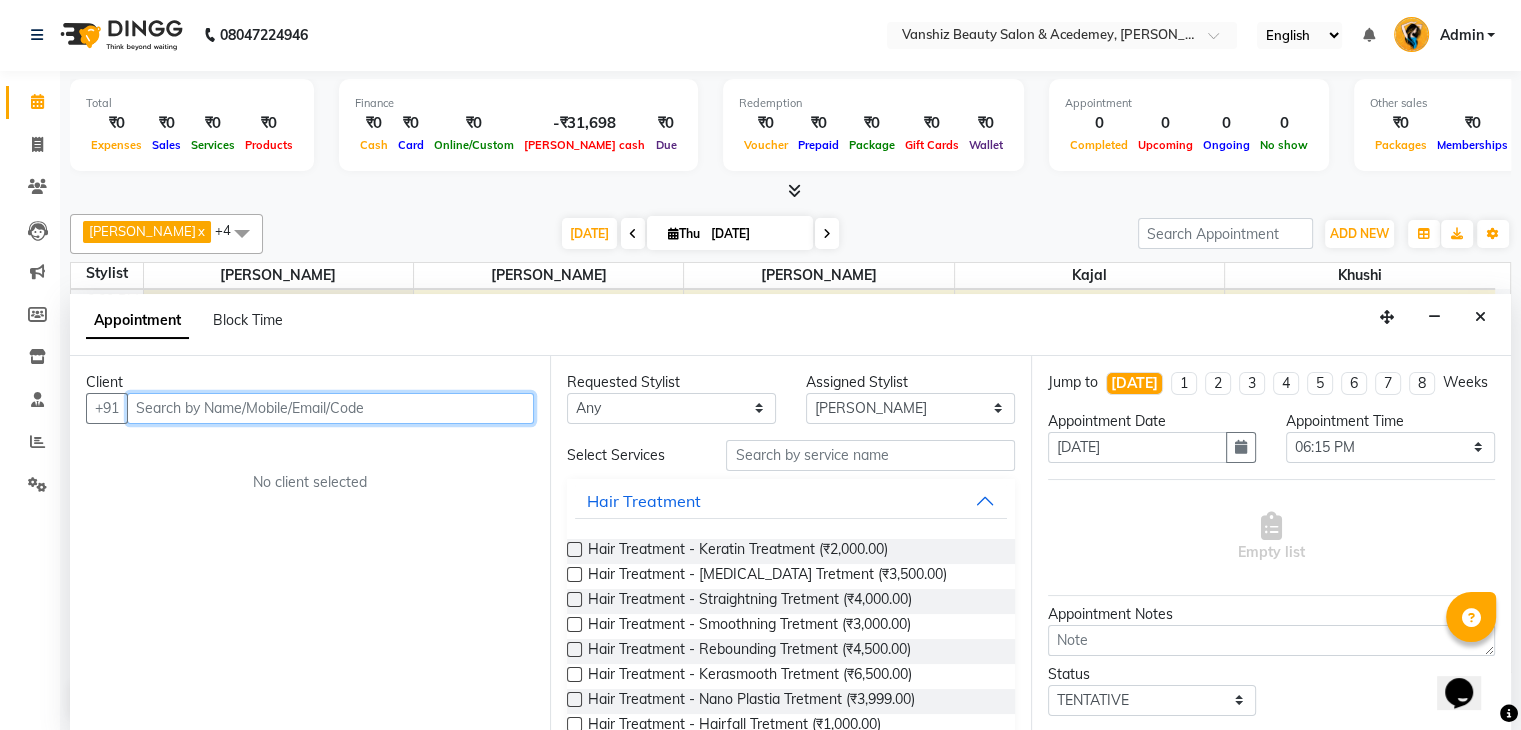 click at bounding box center (330, 408) 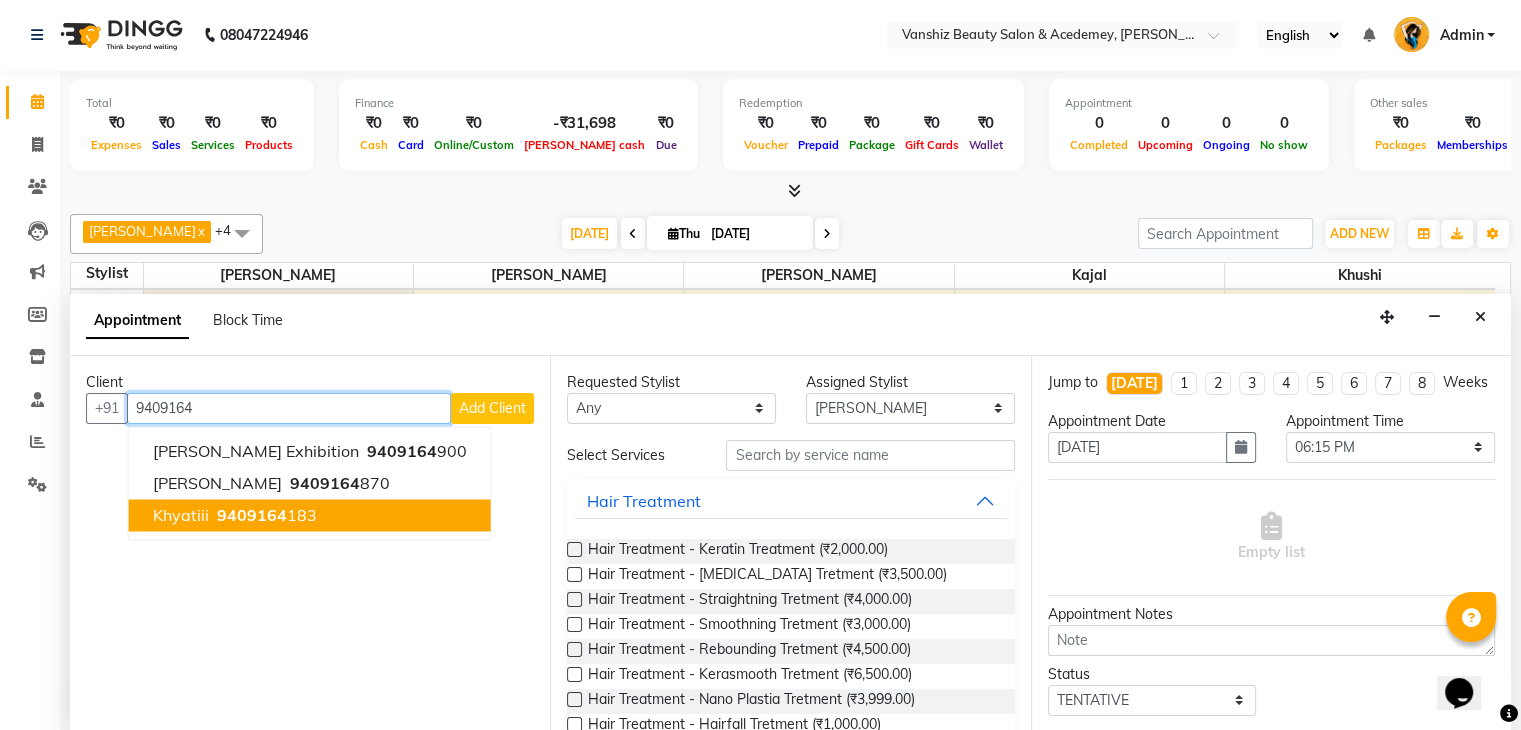 click on "9409164 183" at bounding box center [265, 515] 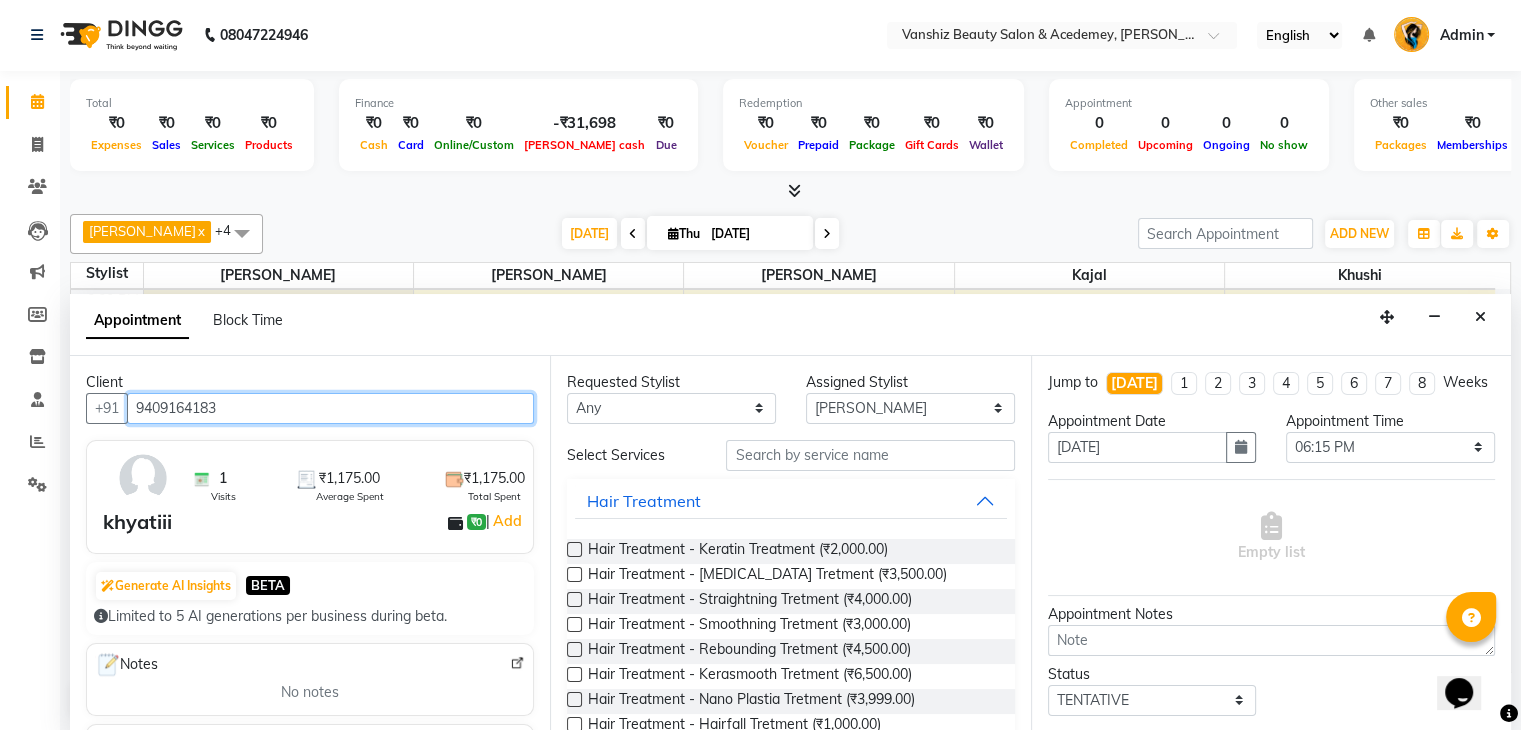type on "9409164183" 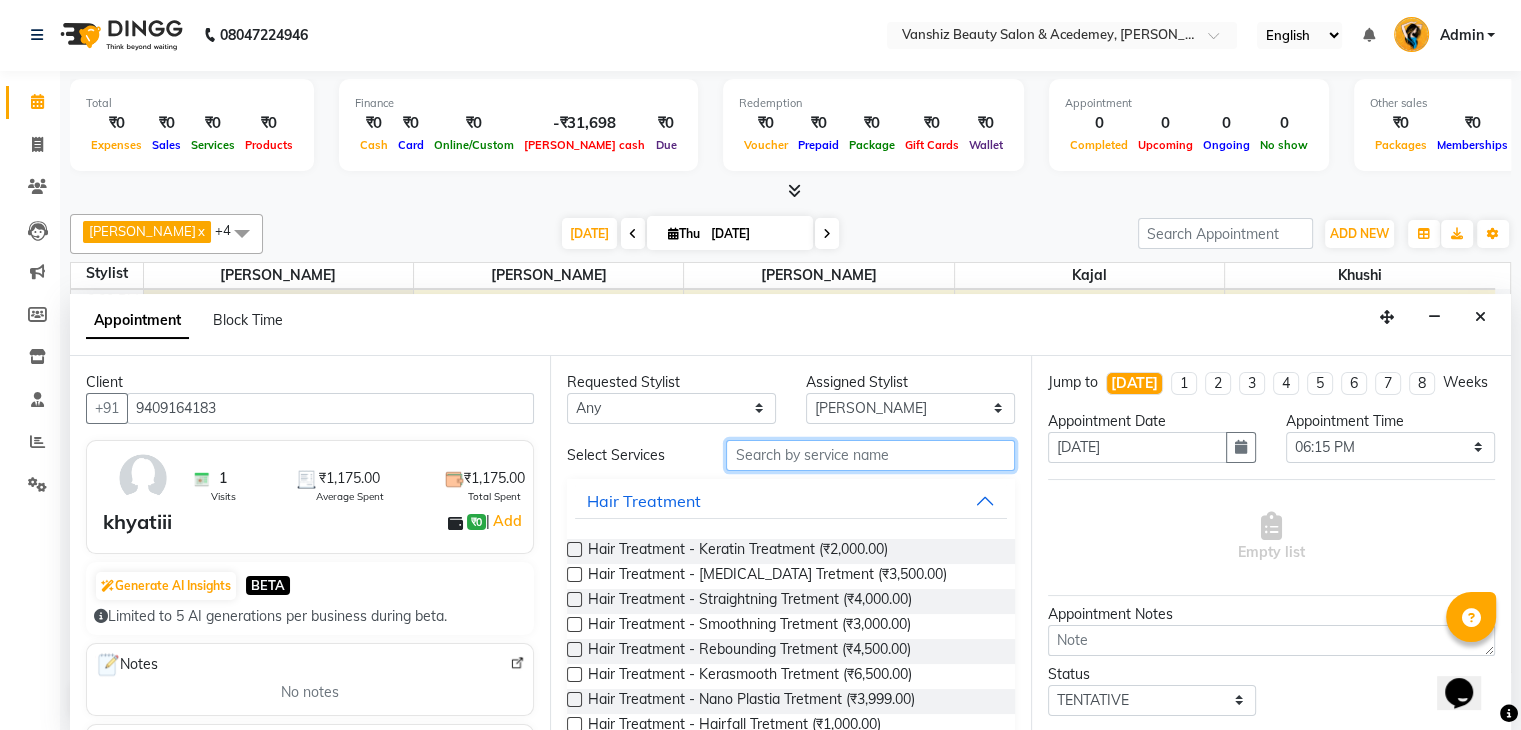 click at bounding box center [870, 455] 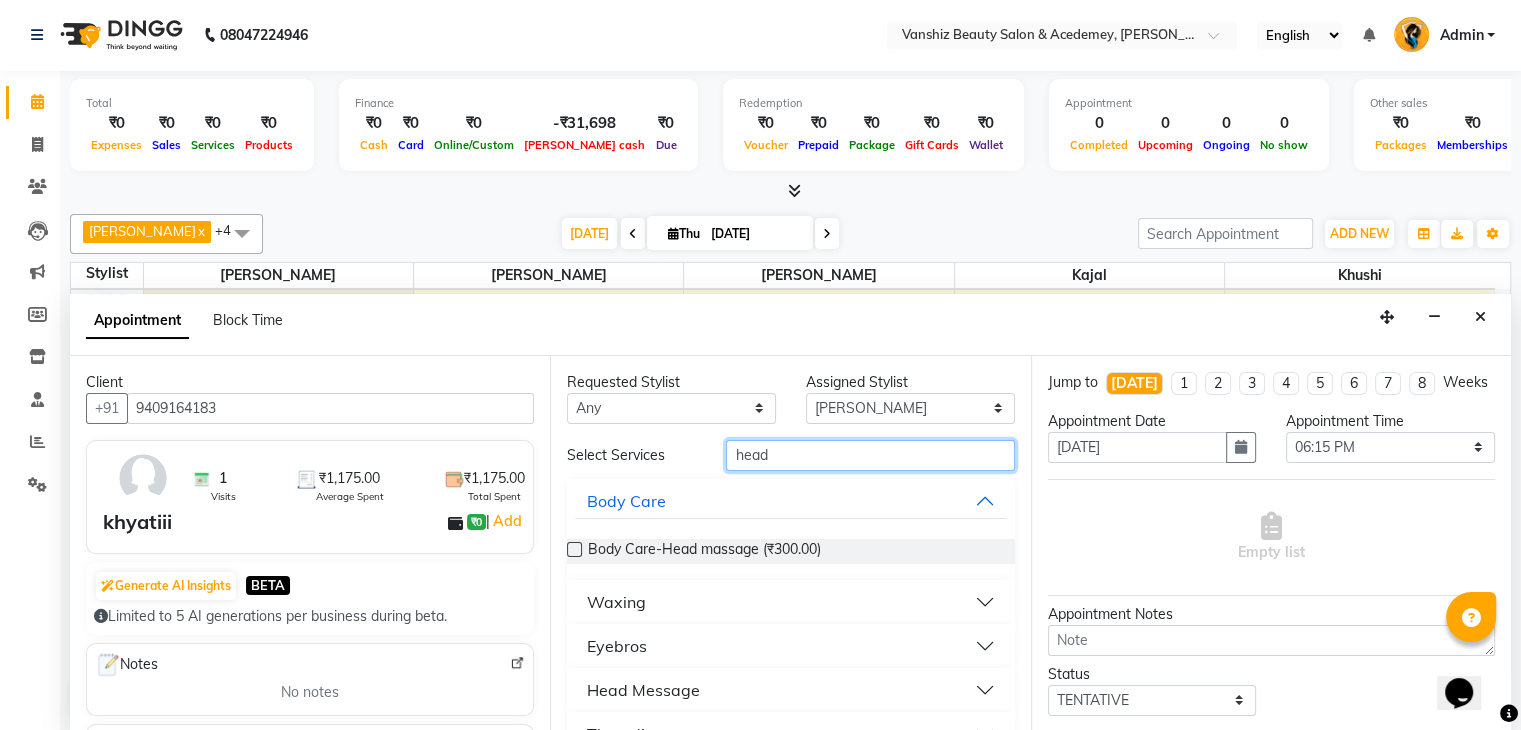 type on "head" 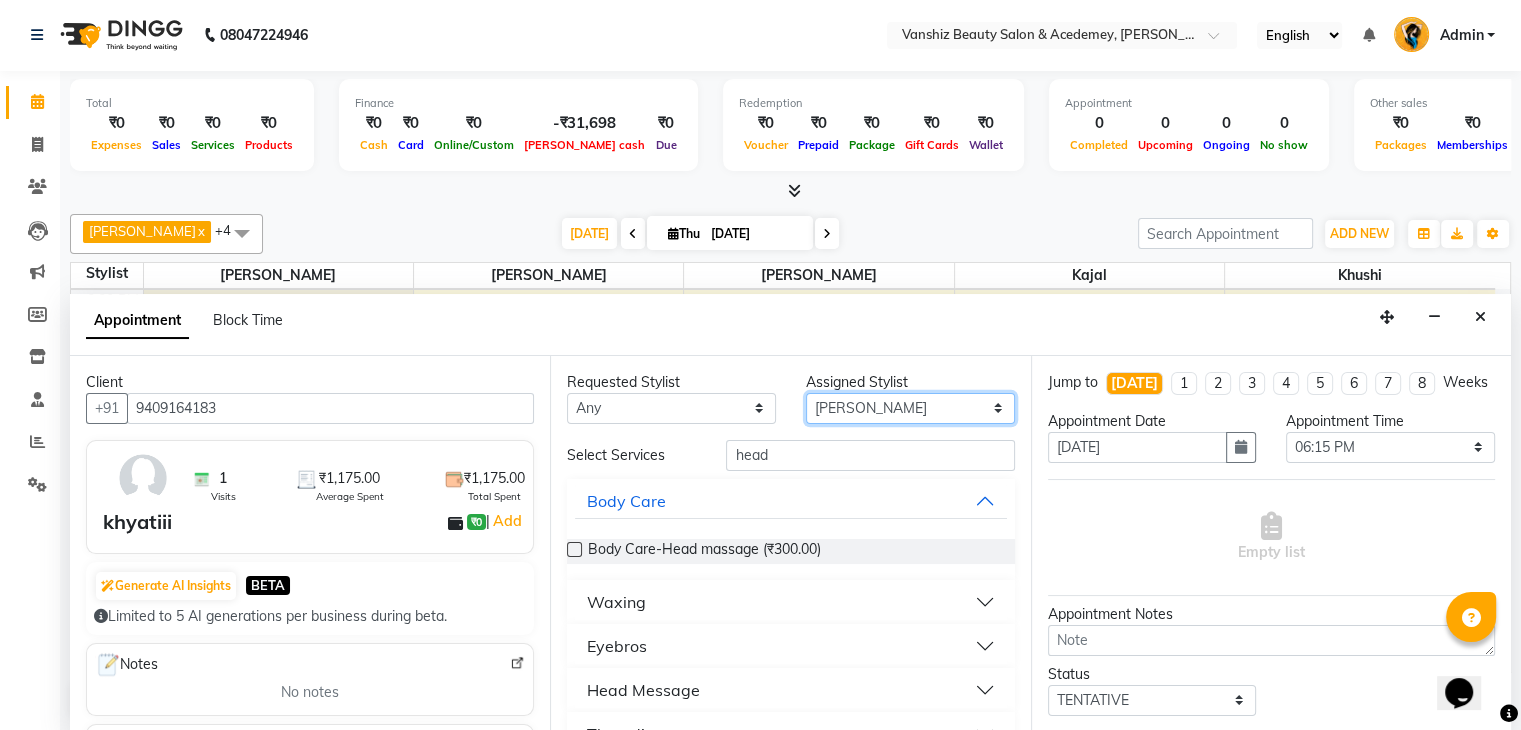 click on "Select [PERSON_NAME] [PERSON_NAME] kajal khushi [PERSON_NAME] [PERSON_NAME] [PERSON_NAME] [PERSON_NAME] [PERSON_NAME]" at bounding box center [910, 408] 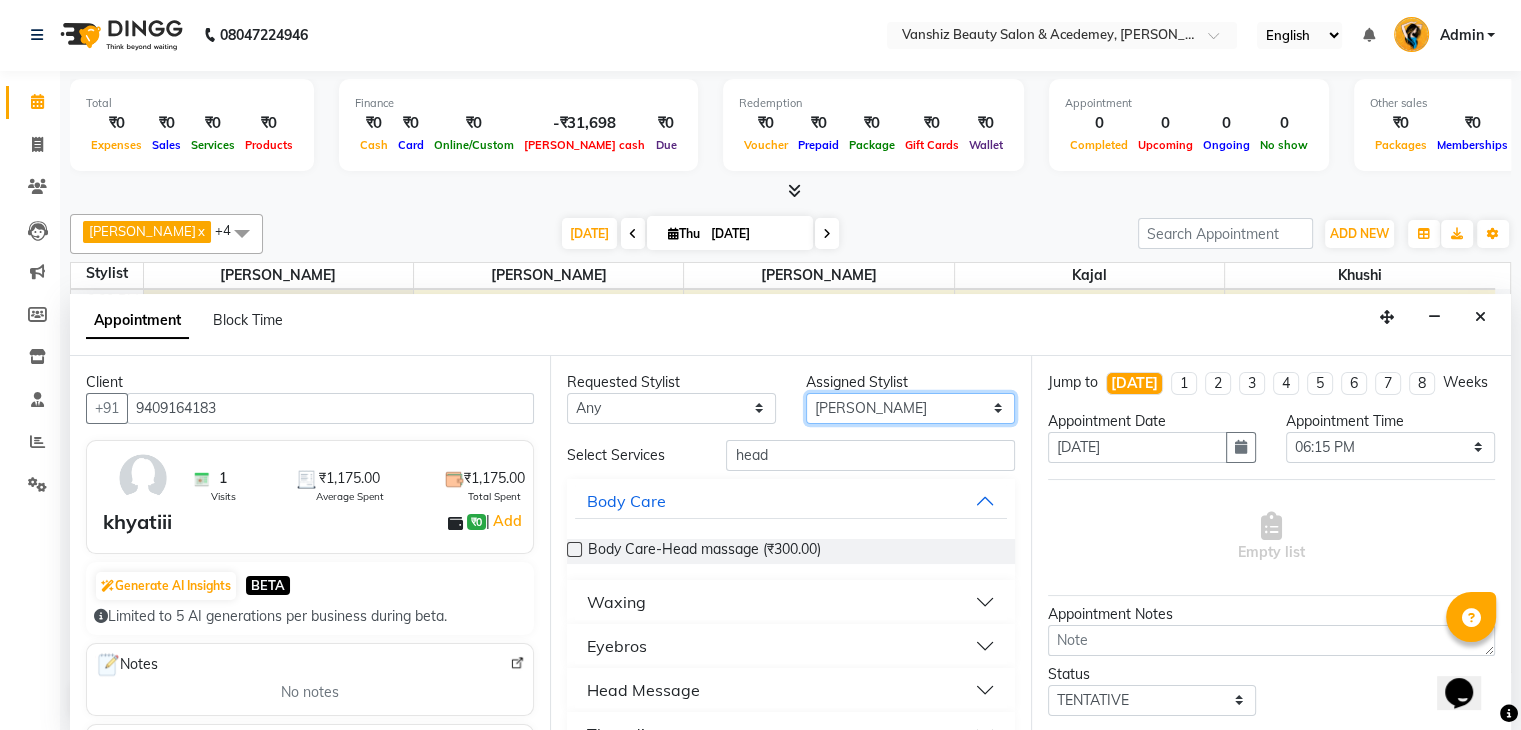 select on "59477" 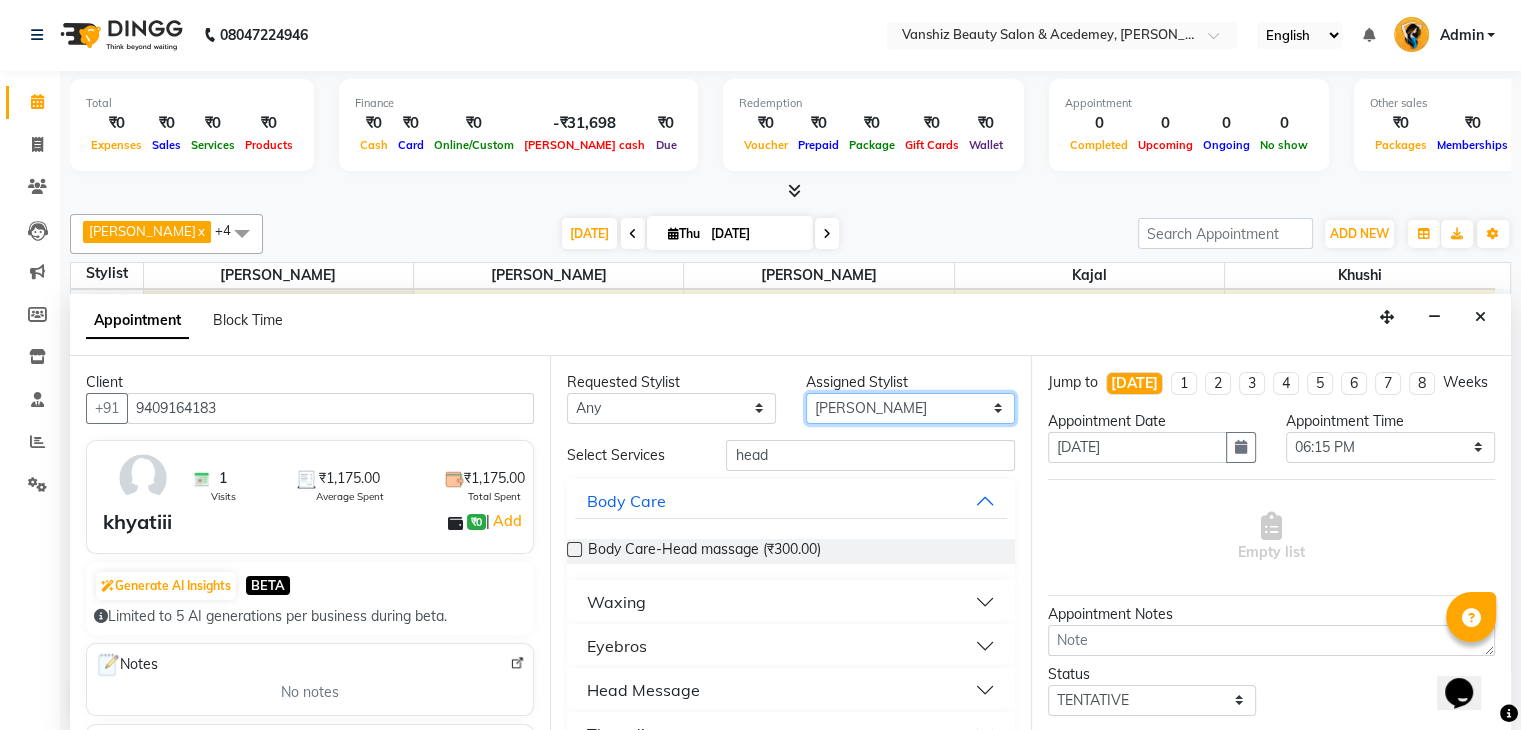 click on "Select [PERSON_NAME] [PERSON_NAME] kajal khushi [PERSON_NAME] [PERSON_NAME] [PERSON_NAME] [PERSON_NAME] [PERSON_NAME]" at bounding box center [910, 408] 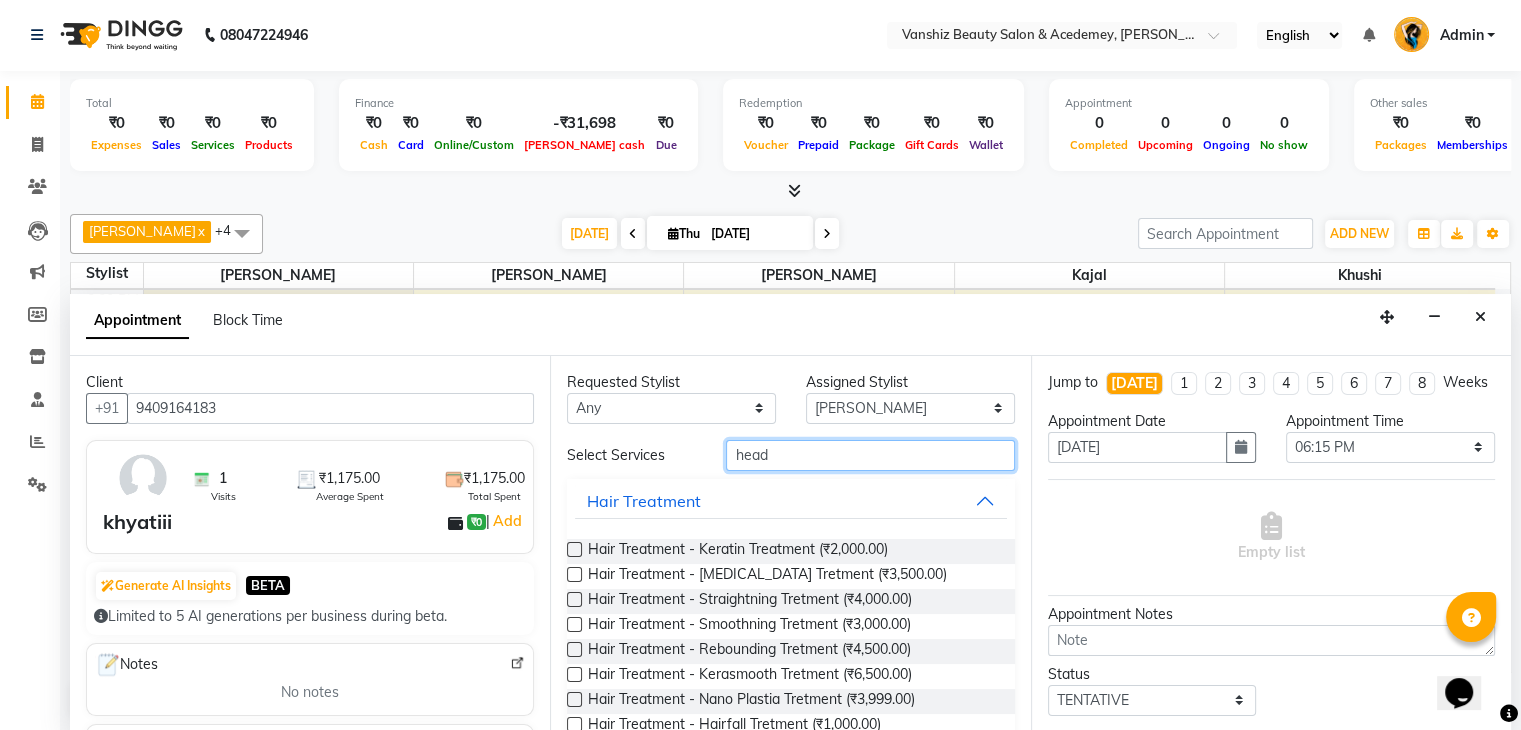click on "head" at bounding box center [870, 455] 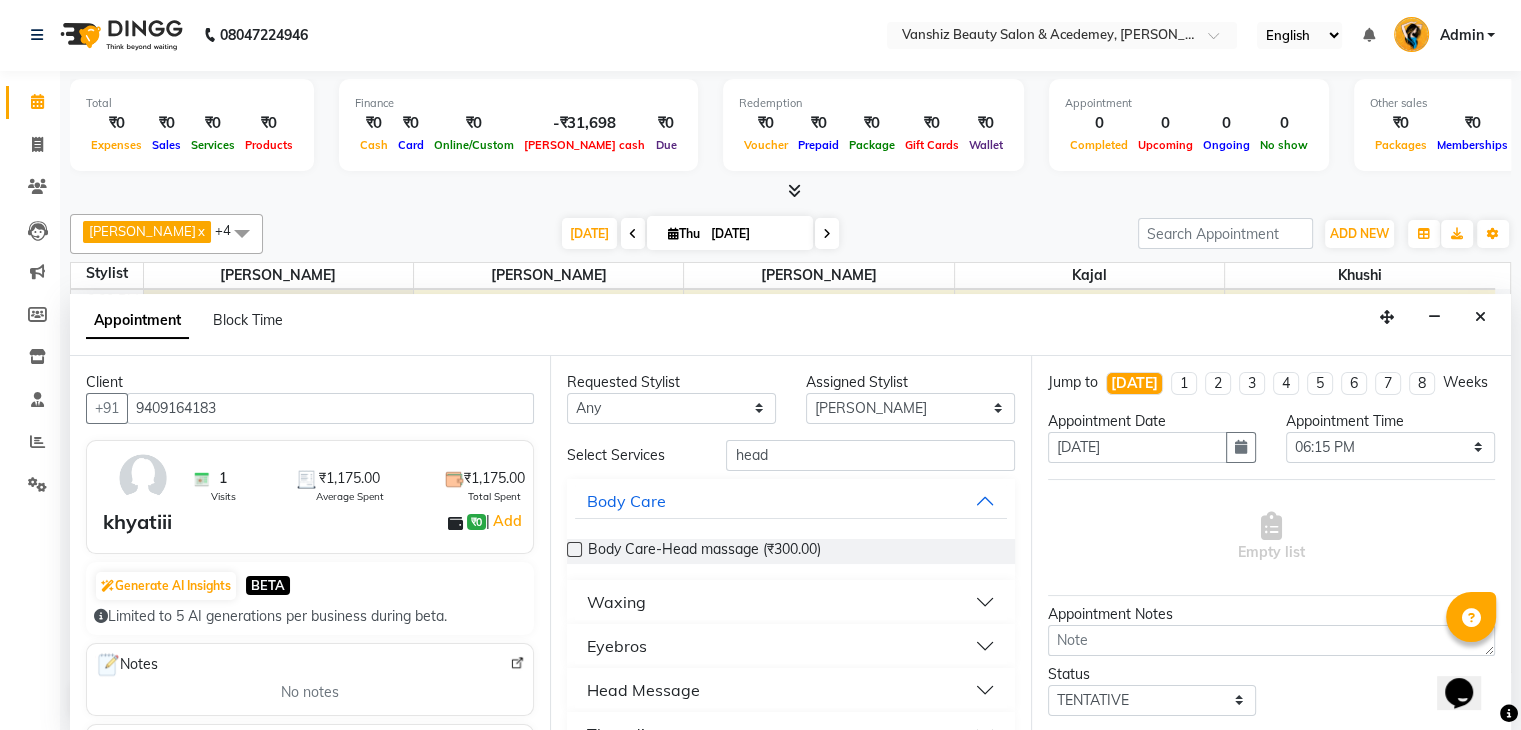 click at bounding box center [574, 549] 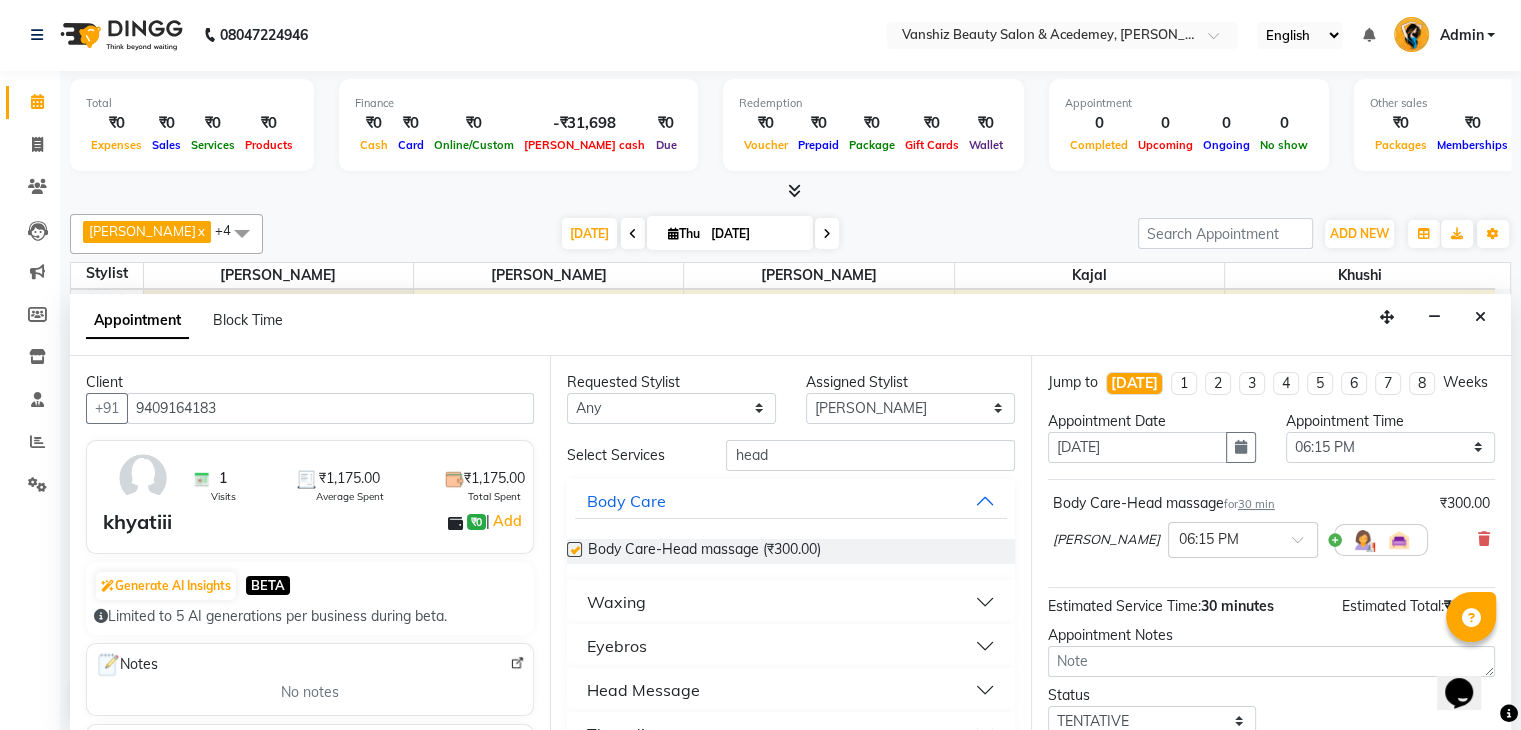 checkbox on "false" 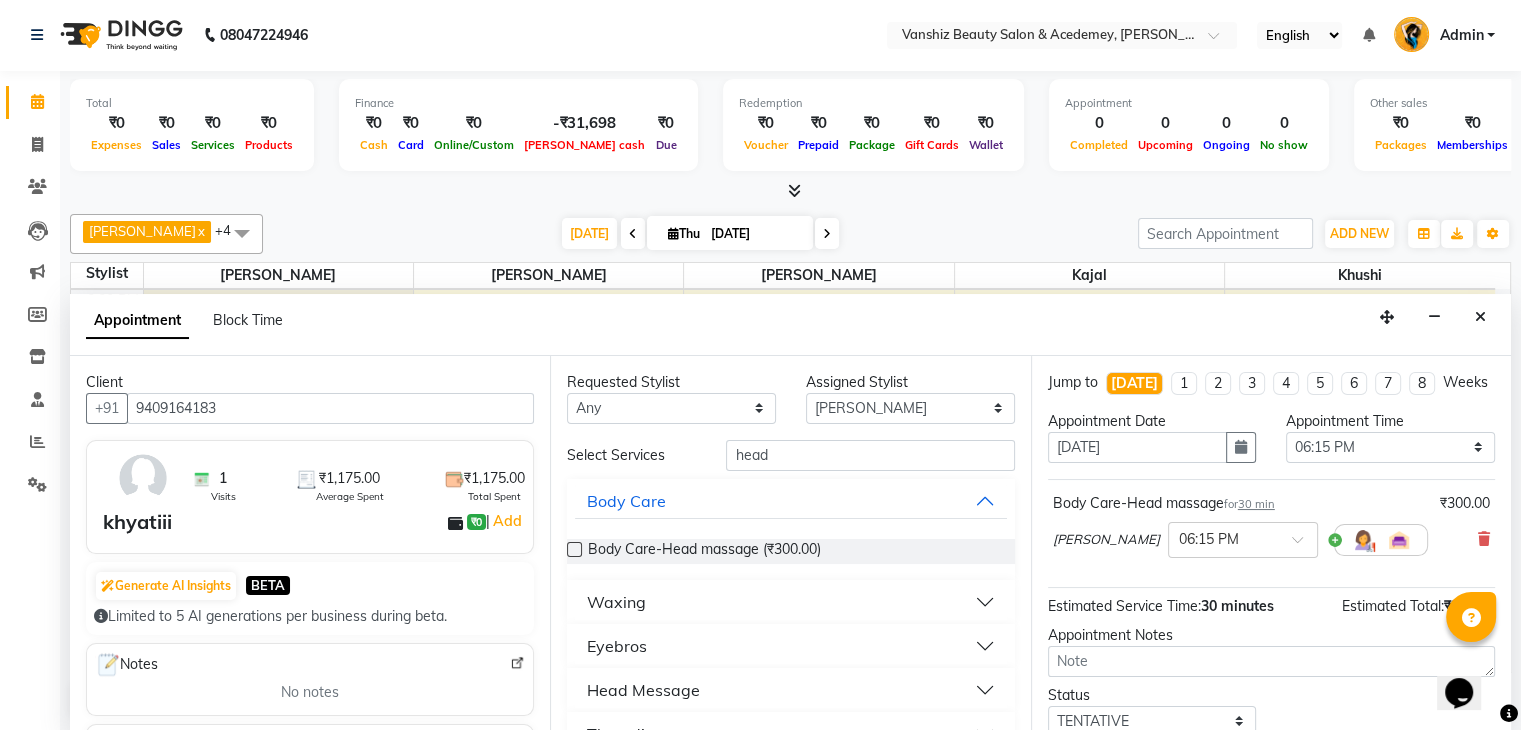 scroll, scrollTop: 149, scrollLeft: 0, axis: vertical 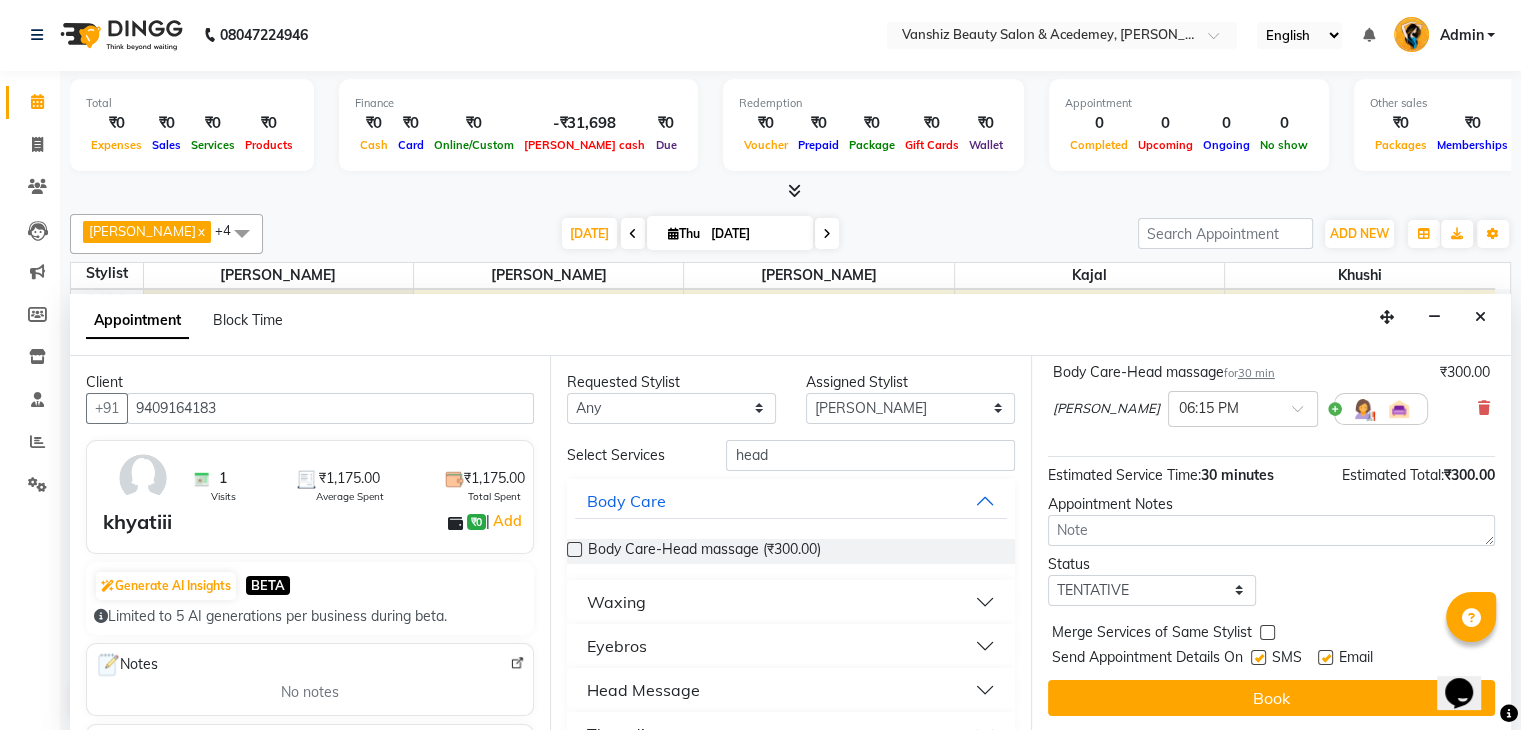 click at bounding box center [1325, 657] 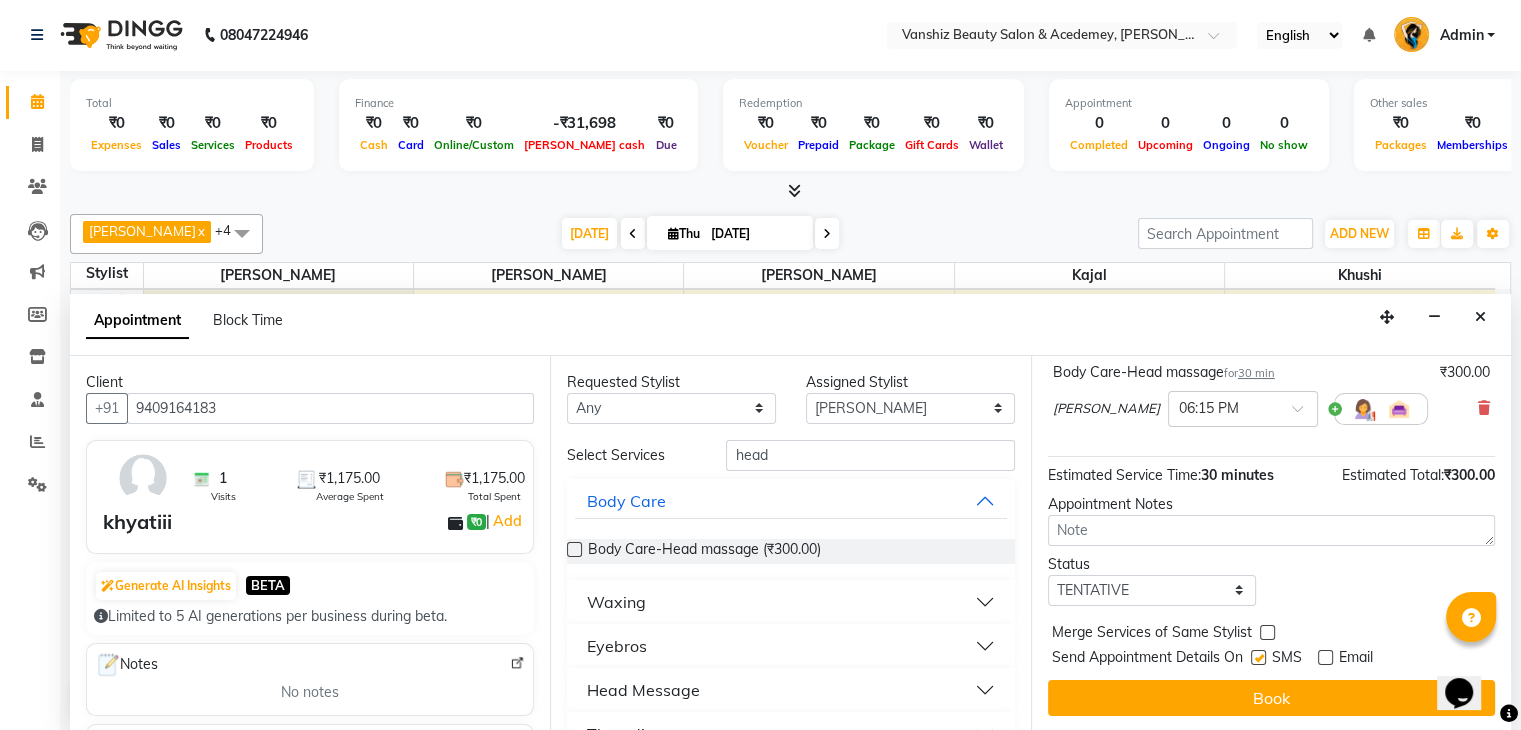 click at bounding box center [1258, 657] 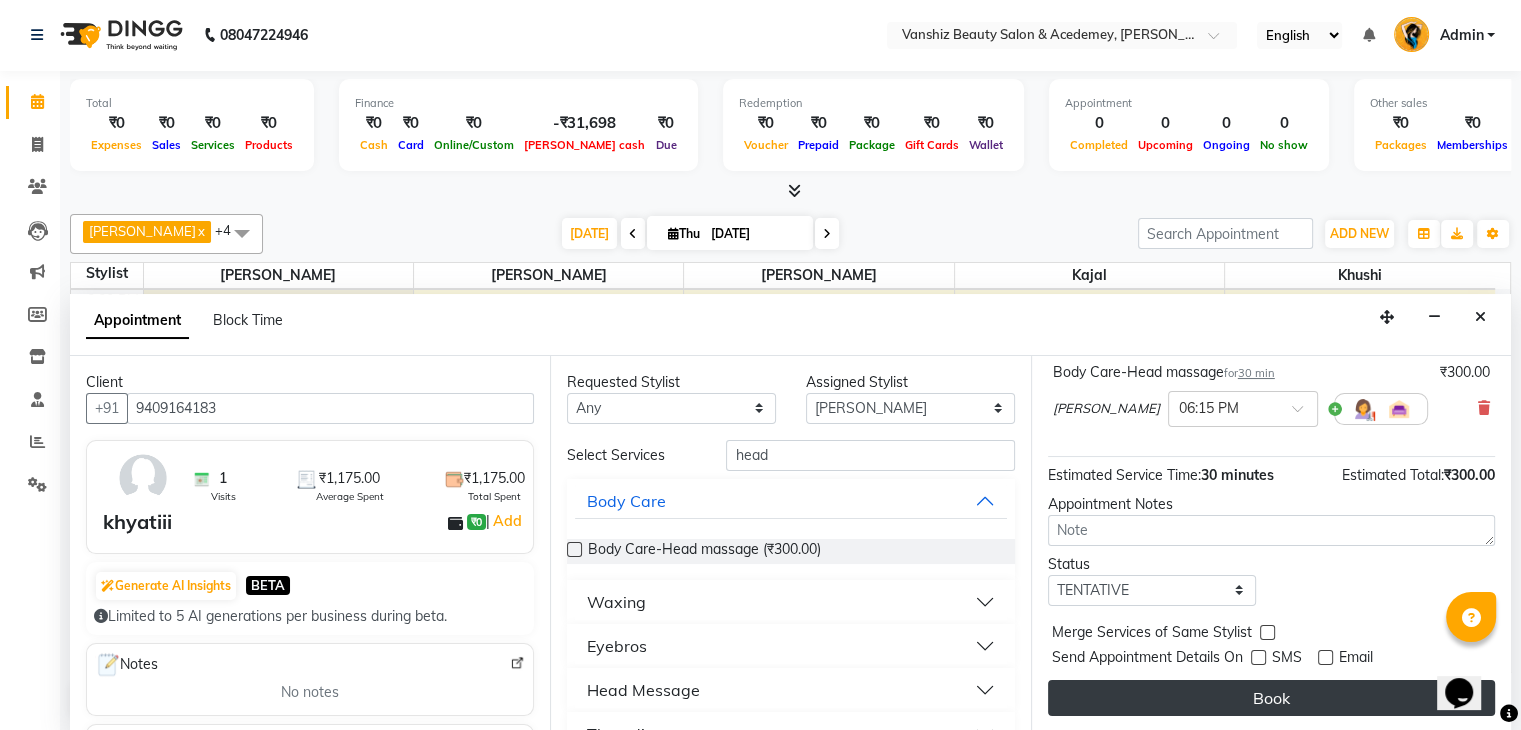 click on "Book" at bounding box center [1271, 698] 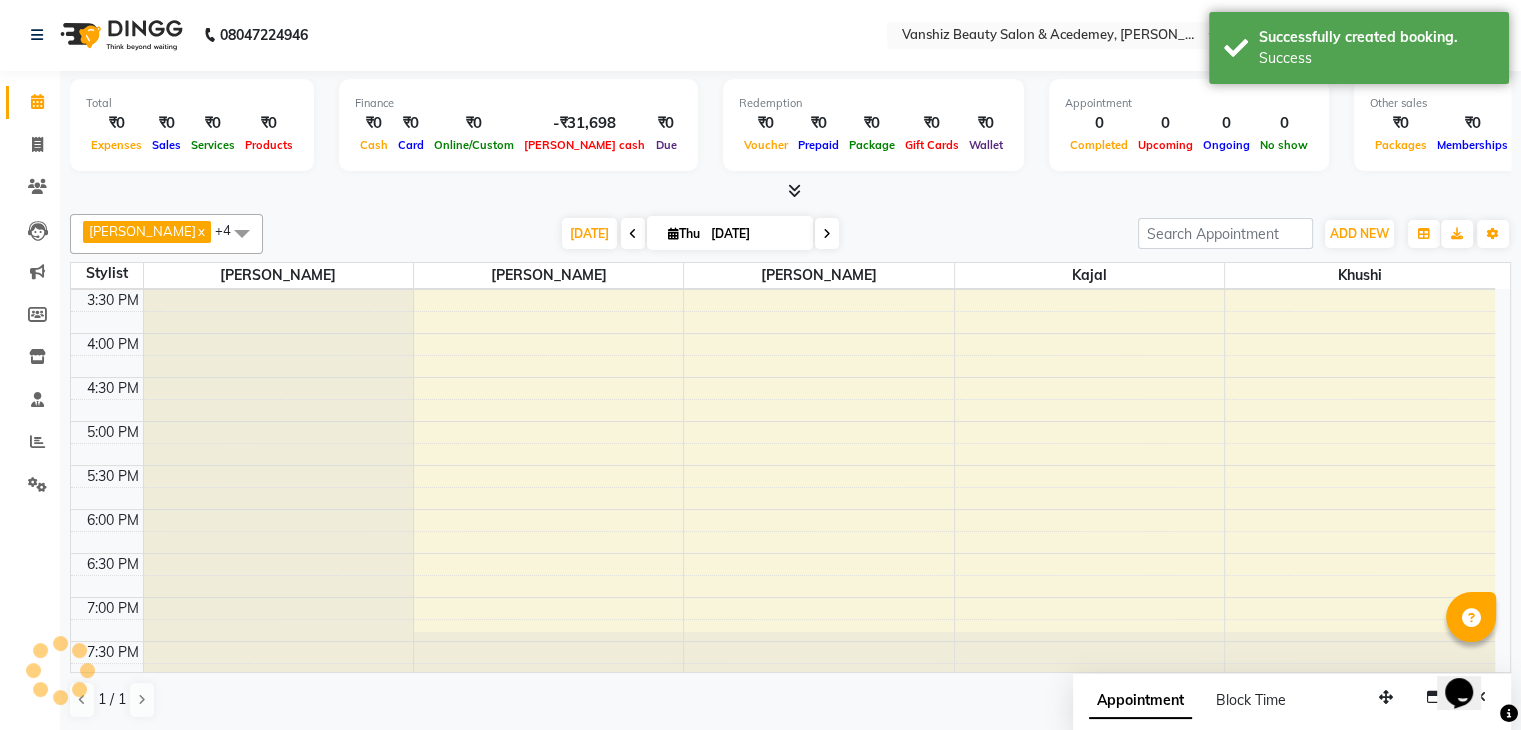 scroll, scrollTop: 0, scrollLeft: 0, axis: both 